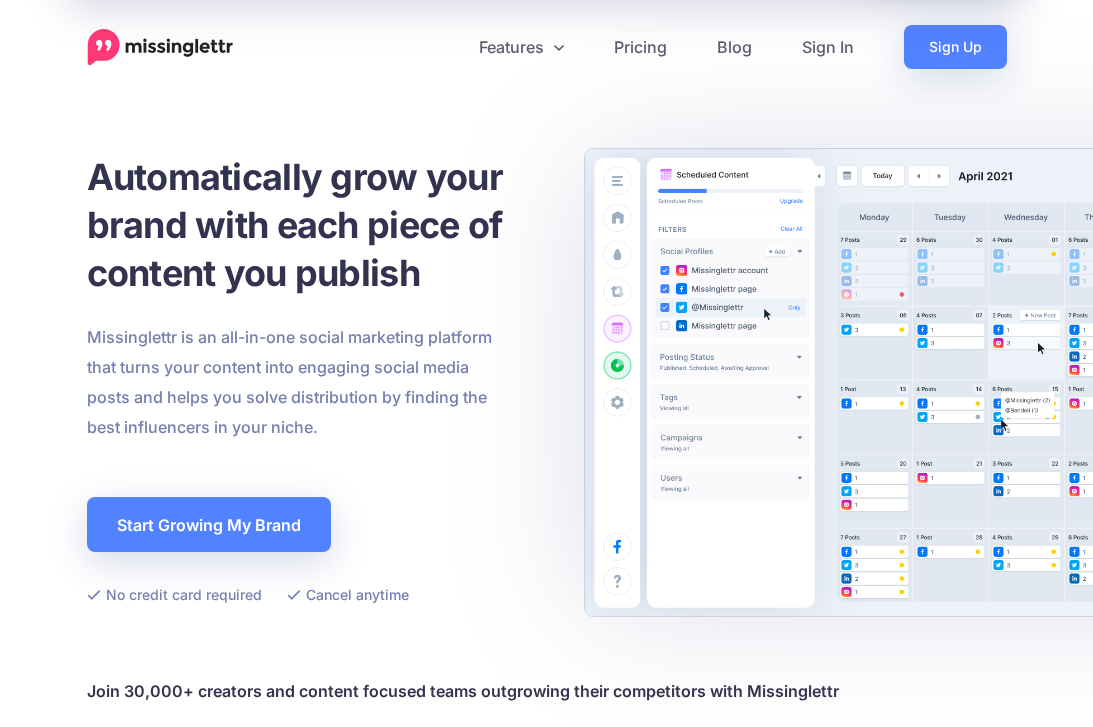 scroll, scrollTop: 0, scrollLeft: 0, axis: both 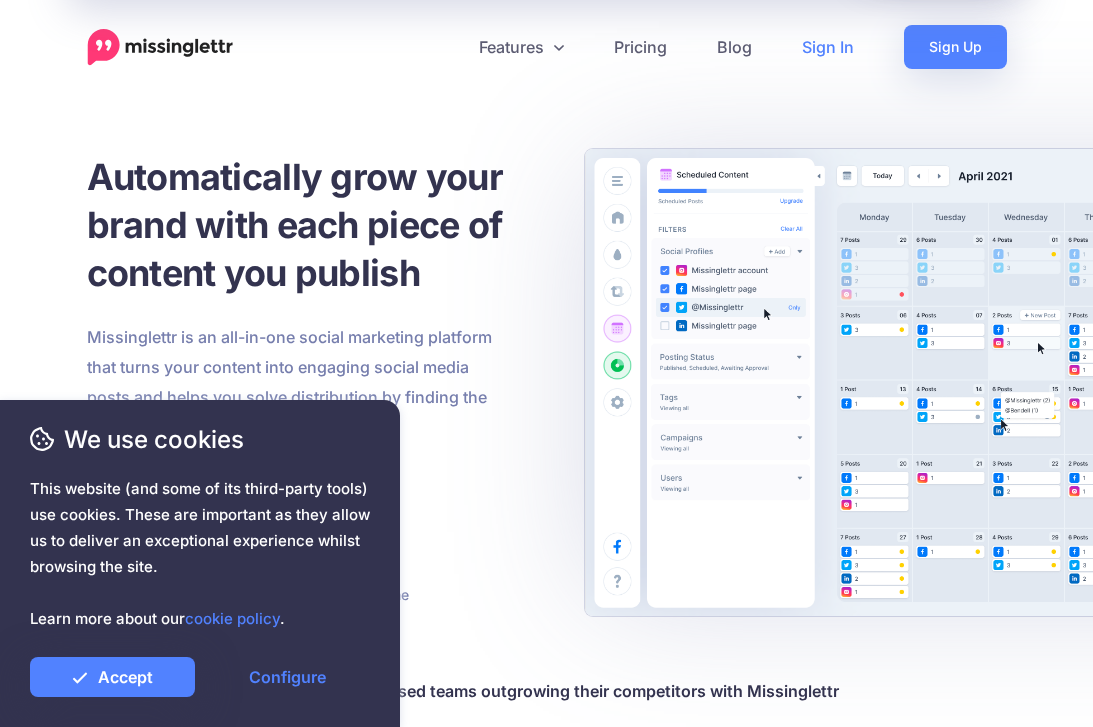 click on "Sign In" at bounding box center [828, 47] 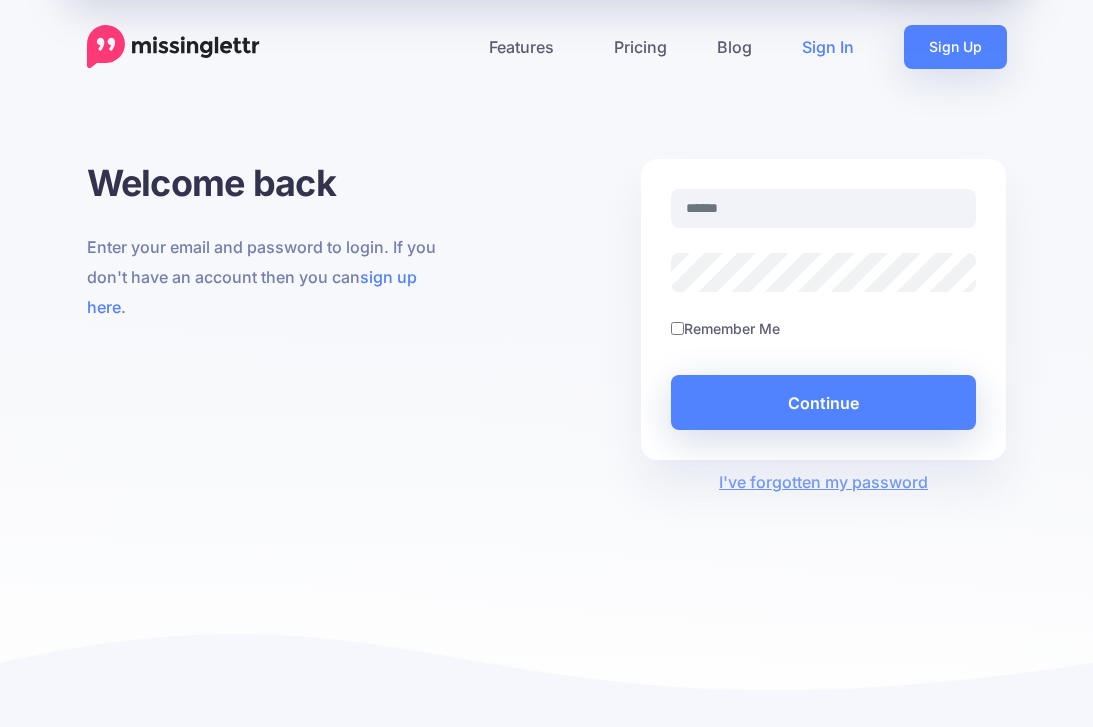 scroll, scrollTop: 0, scrollLeft: 0, axis: both 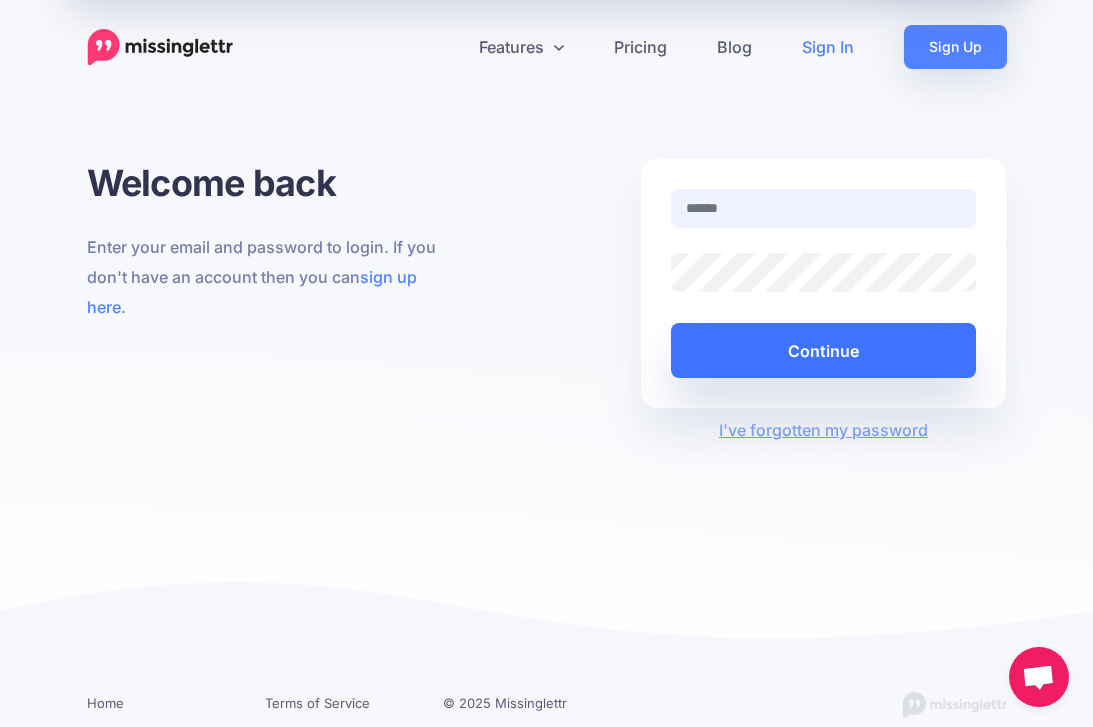 type on "**********" 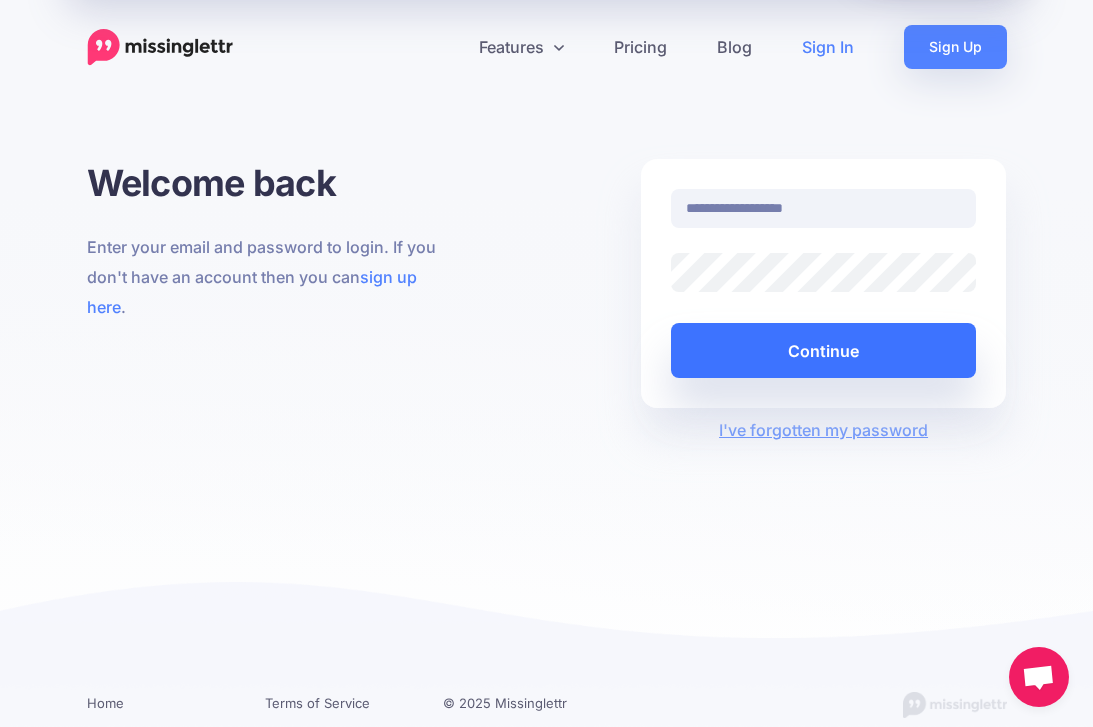 click on "Continue" at bounding box center (824, 350) 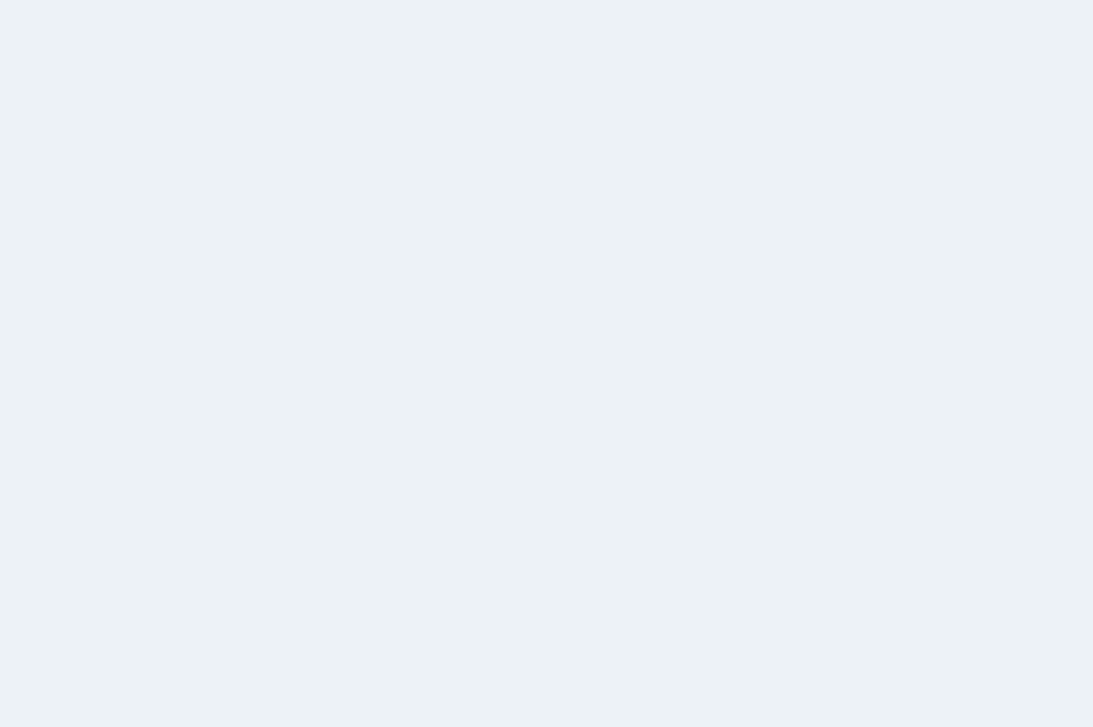 scroll, scrollTop: 0, scrollLeft: 0, axis: both 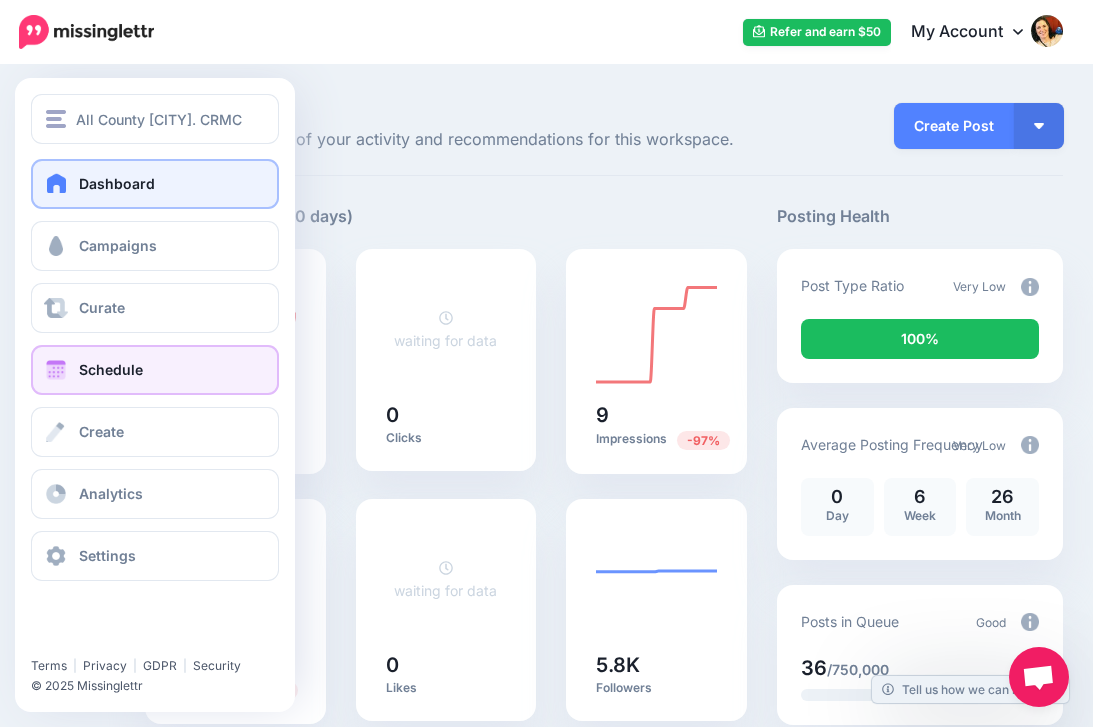 click at bounding box center [56, 370] 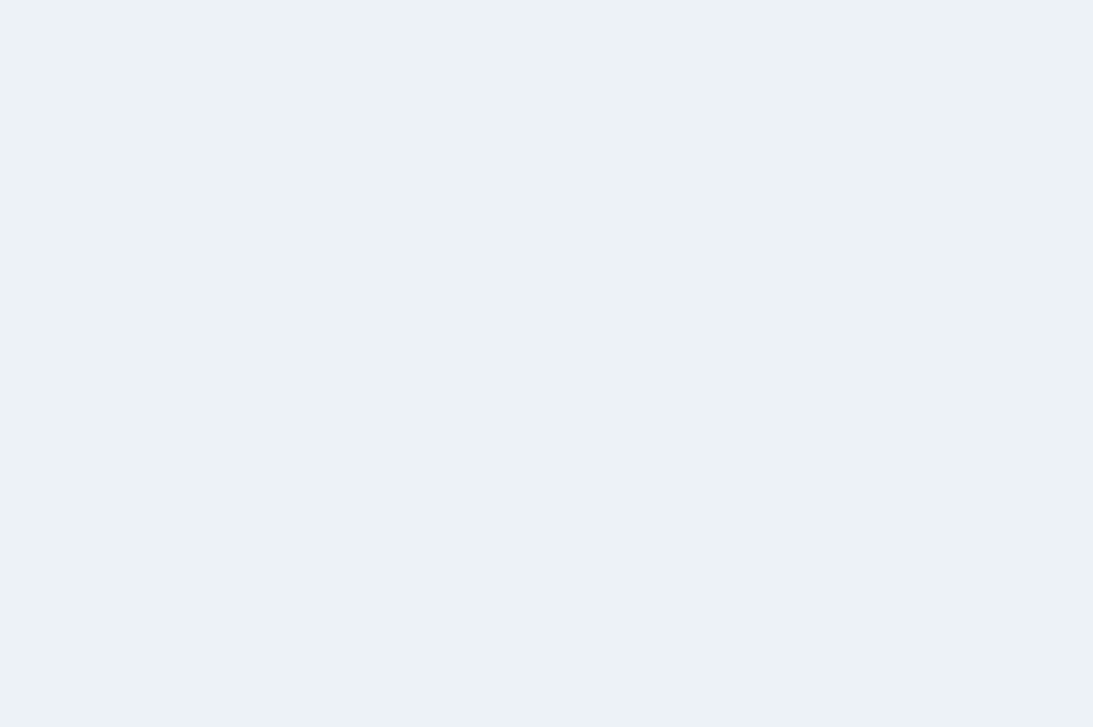 scroll, scrollTop: 0, scrollLeft: 0, axis: both 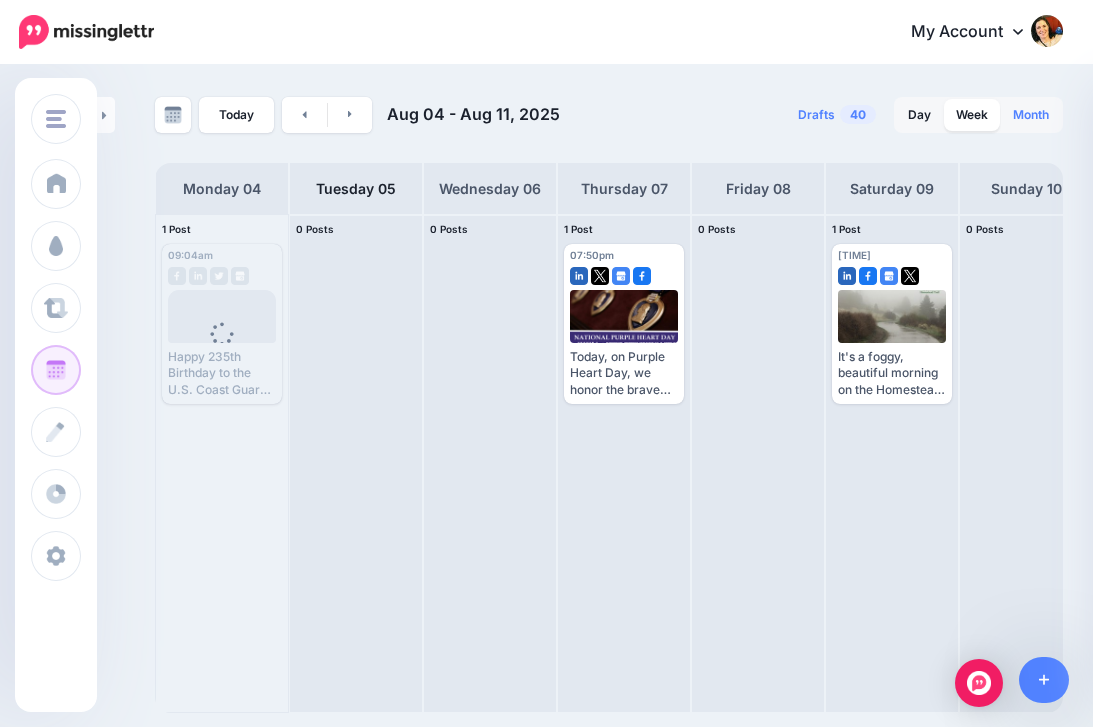 click on "Month" at bounding box center [1031, 115] 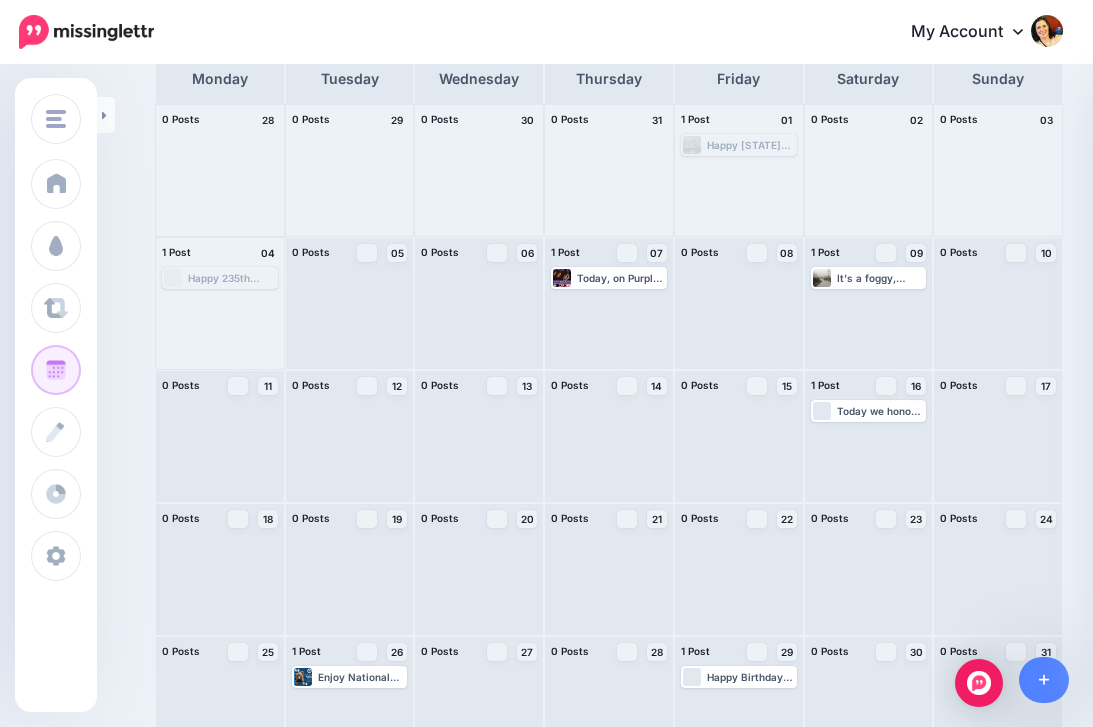 scroll, scrollTop: 152, scrollLeft: 0, axis: vertical 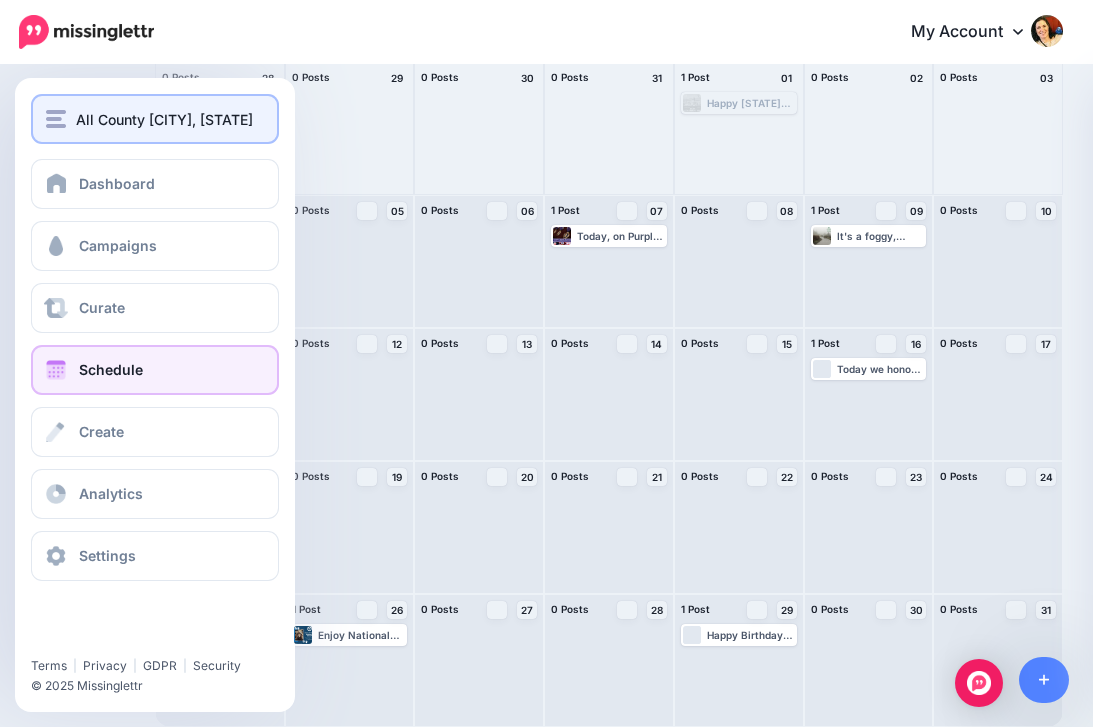click on "All County Colorado Springs. CRMC" at bounding box center [155, 119] 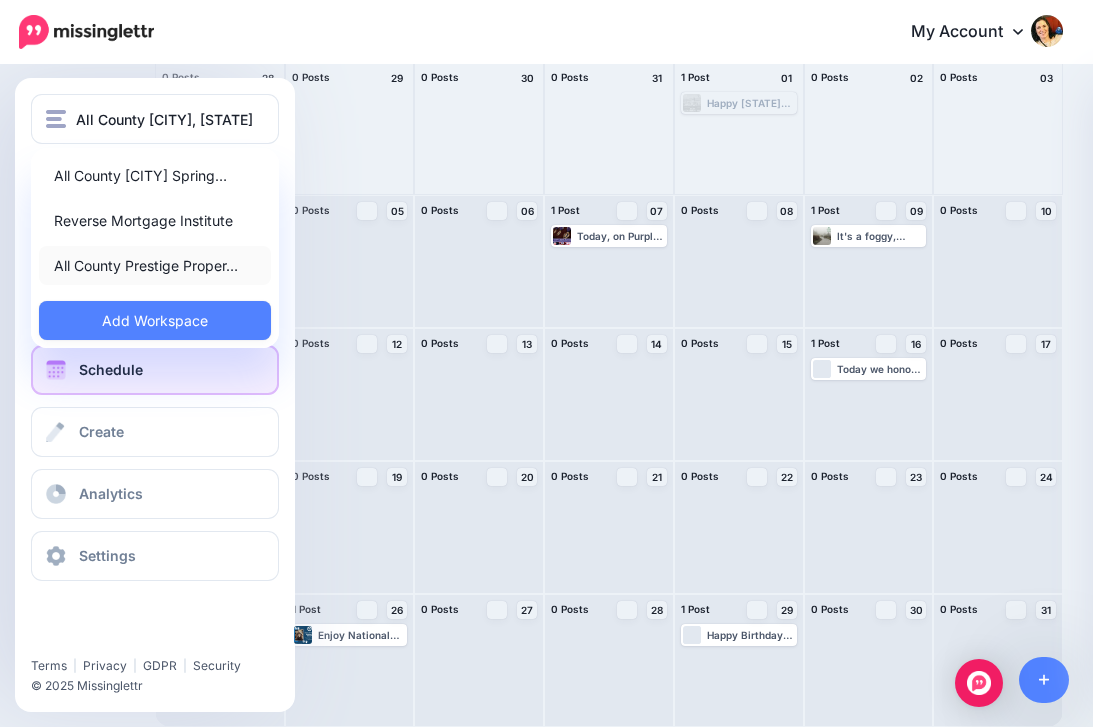 click on "All County Prestige Proper…" at bounding box center (155, 265) 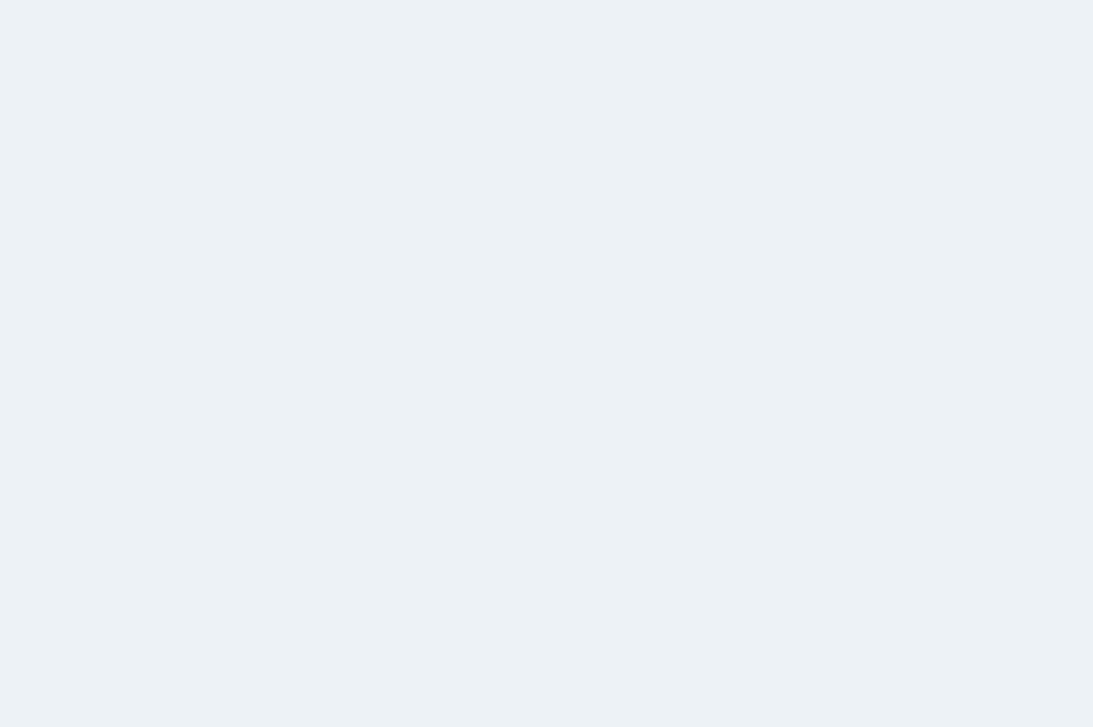 scroll, scrollTop: 0, scrollLeft: 0, axis: both 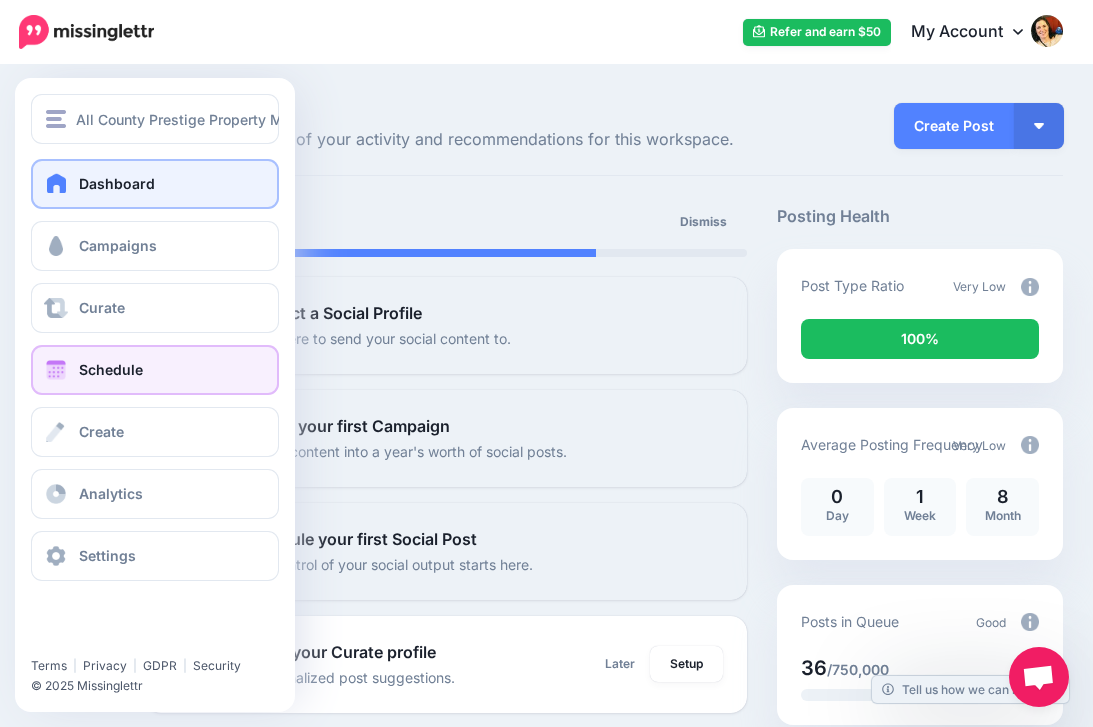 click at bounding box center (56, 370) 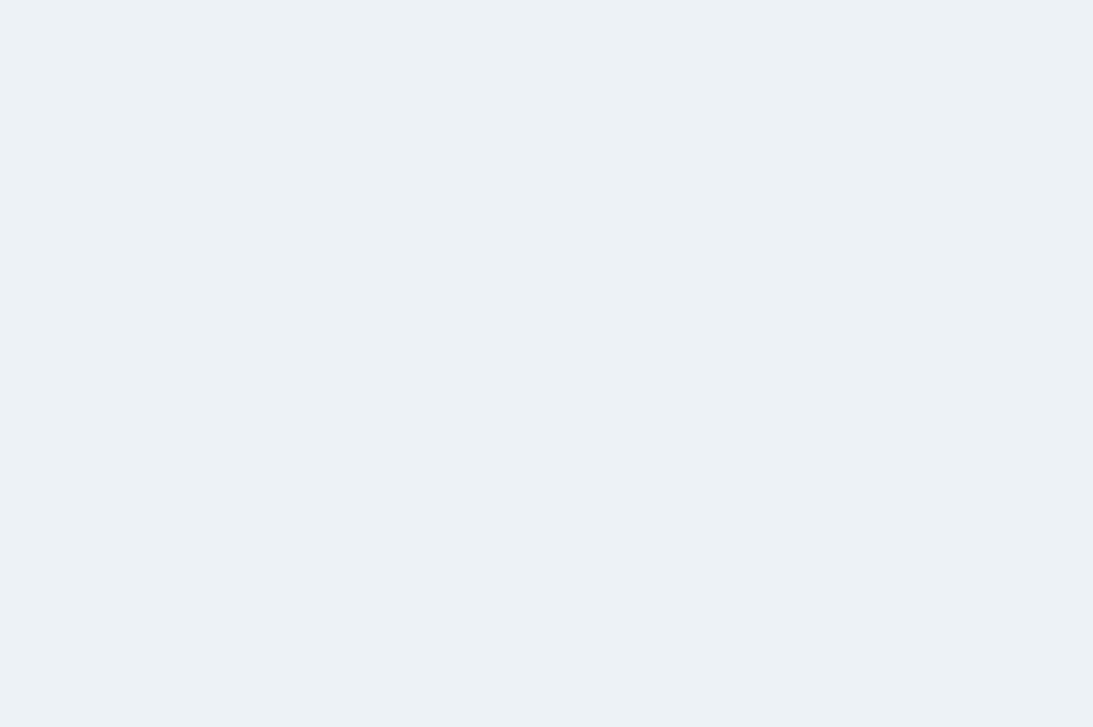 scroll, scrollTop: 0, scrollLeft: 0, axis: both 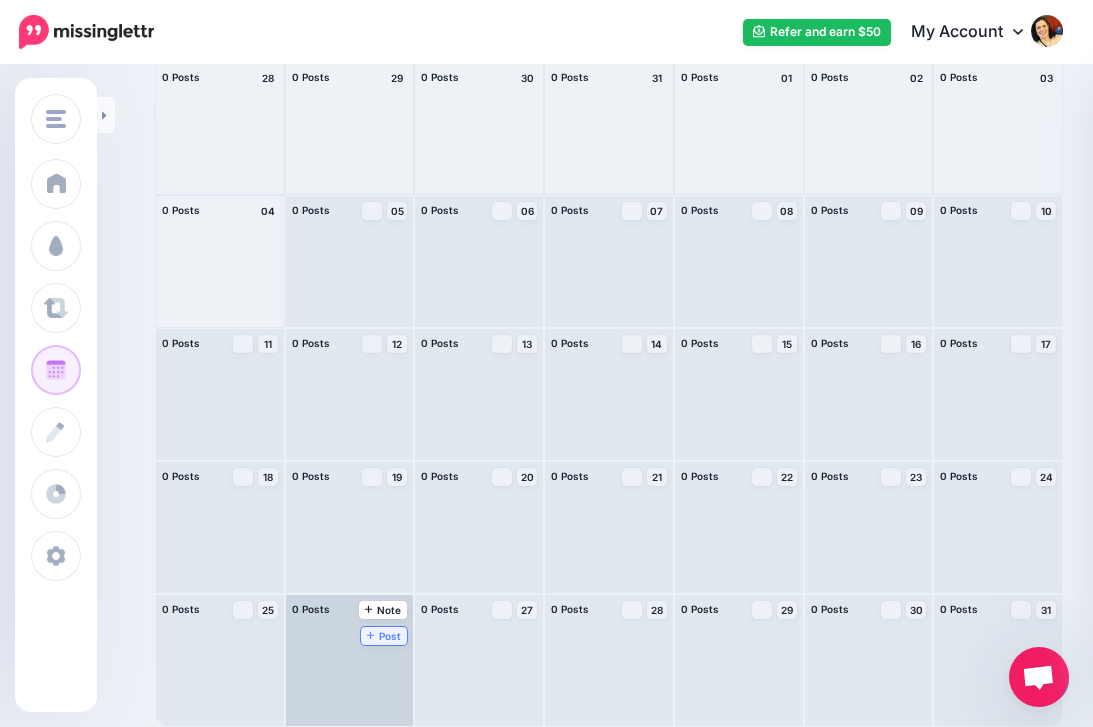 click on "Post" at bounding box center [384, 636] 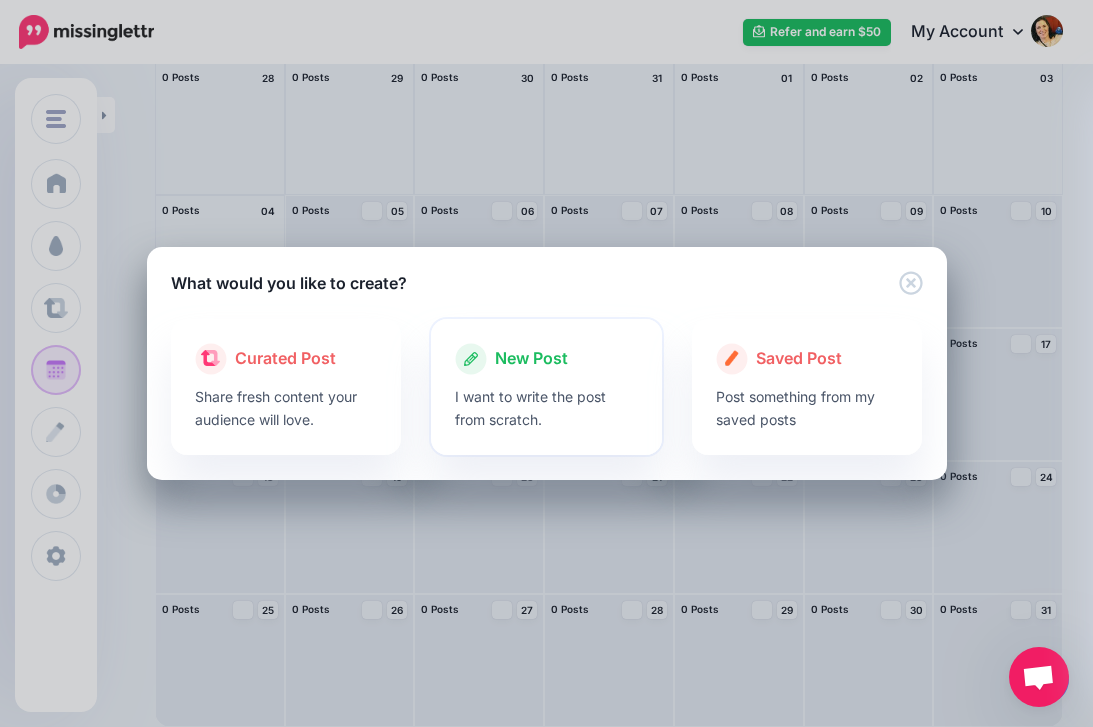 click on "New Post" at bounding box center (531, 359) 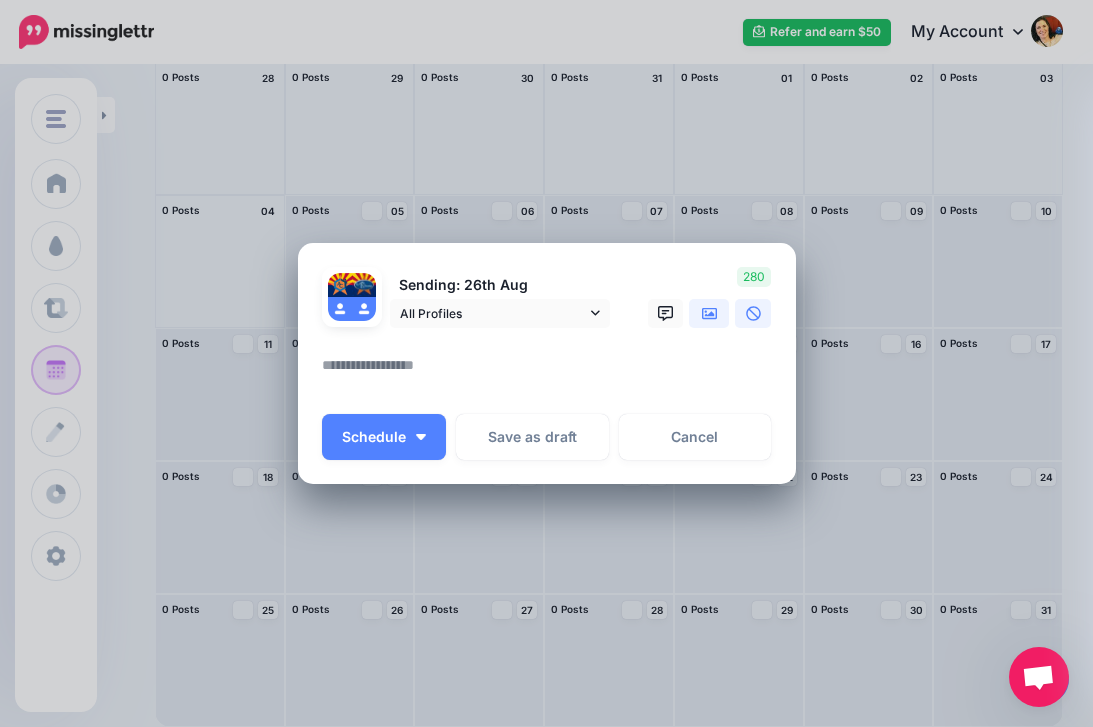 click 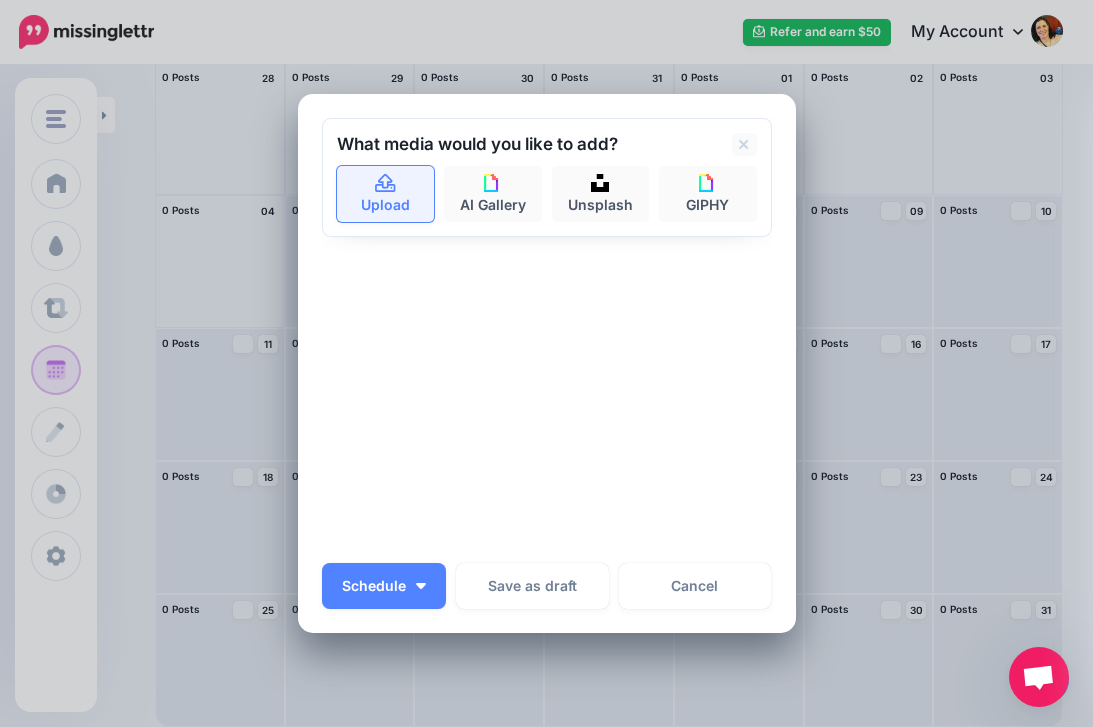click on "Upload" at bounding box center (386, 194) 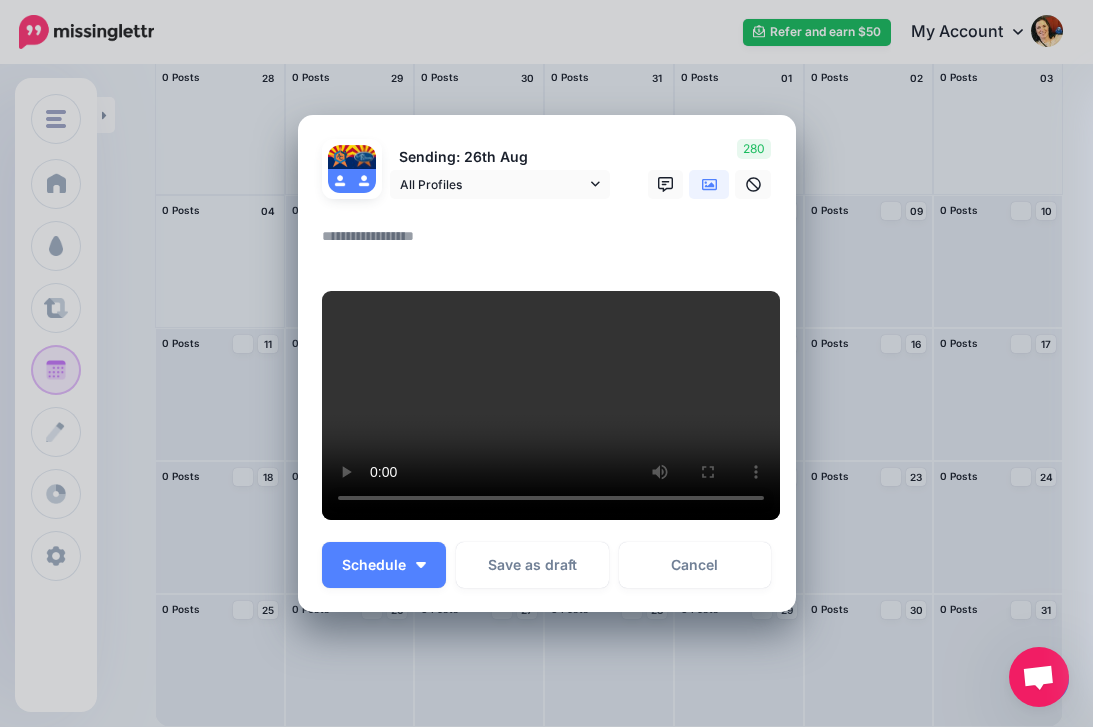 click at bounding box center (552, 243) 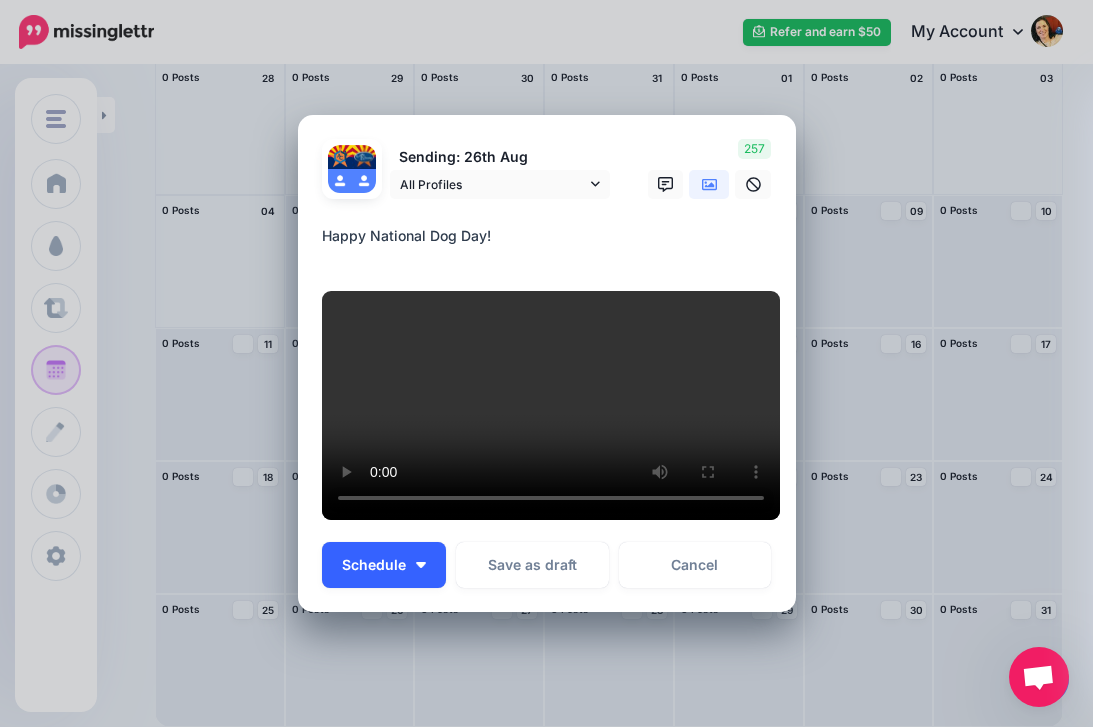 type on "**********" 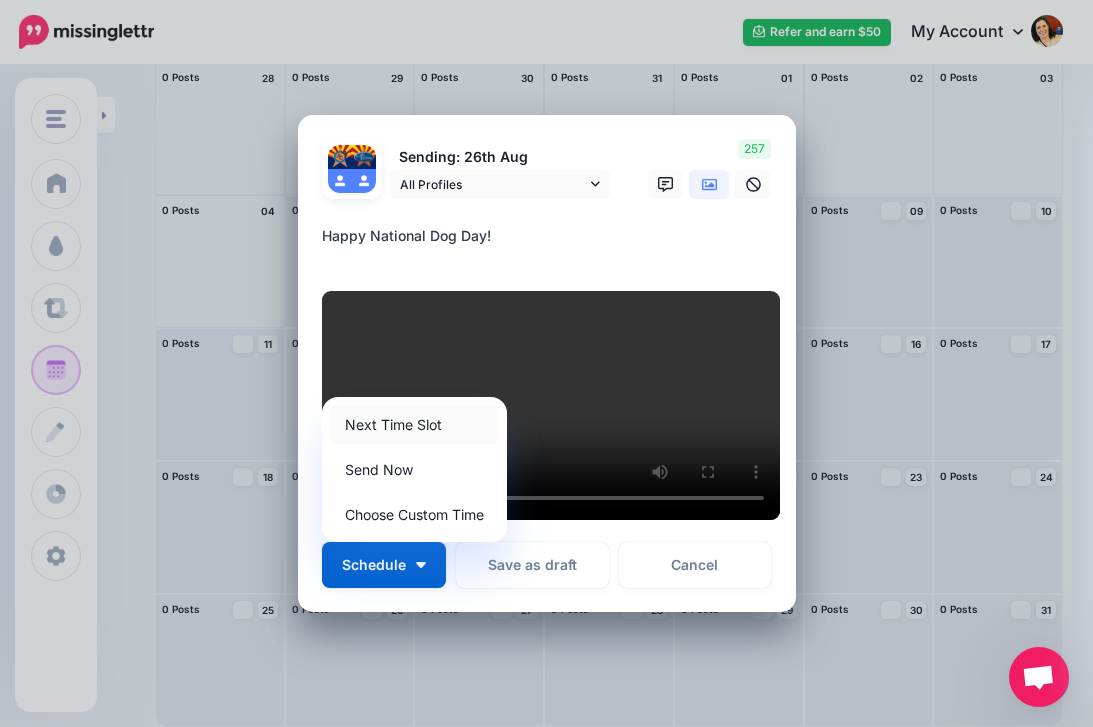 click on "Next Time Slot" at bounding box center [414, 424] 